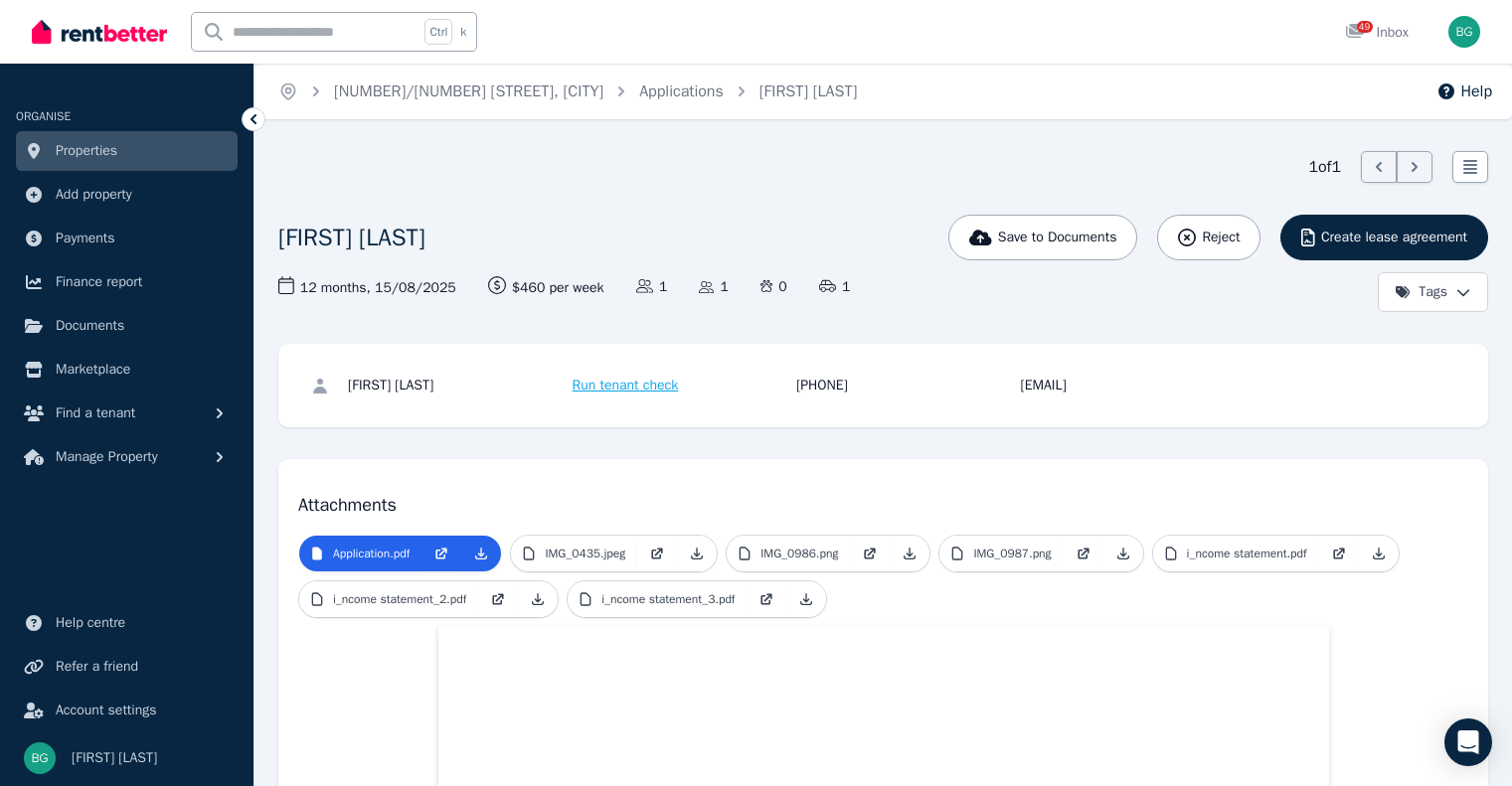 scroll, scrollTop: 0, scrollLeft: 0, axis: both 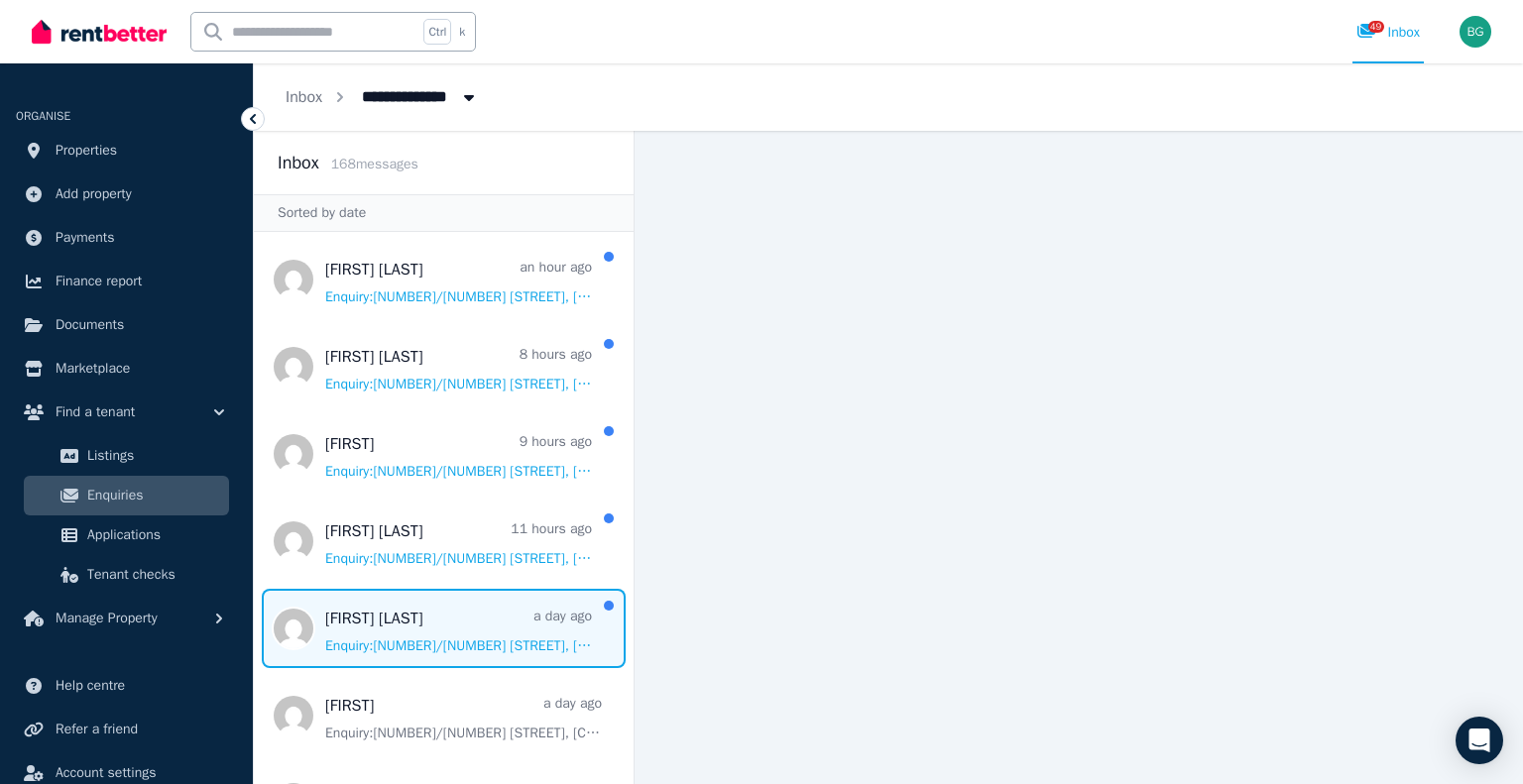 click at bounding box center (443, 628) 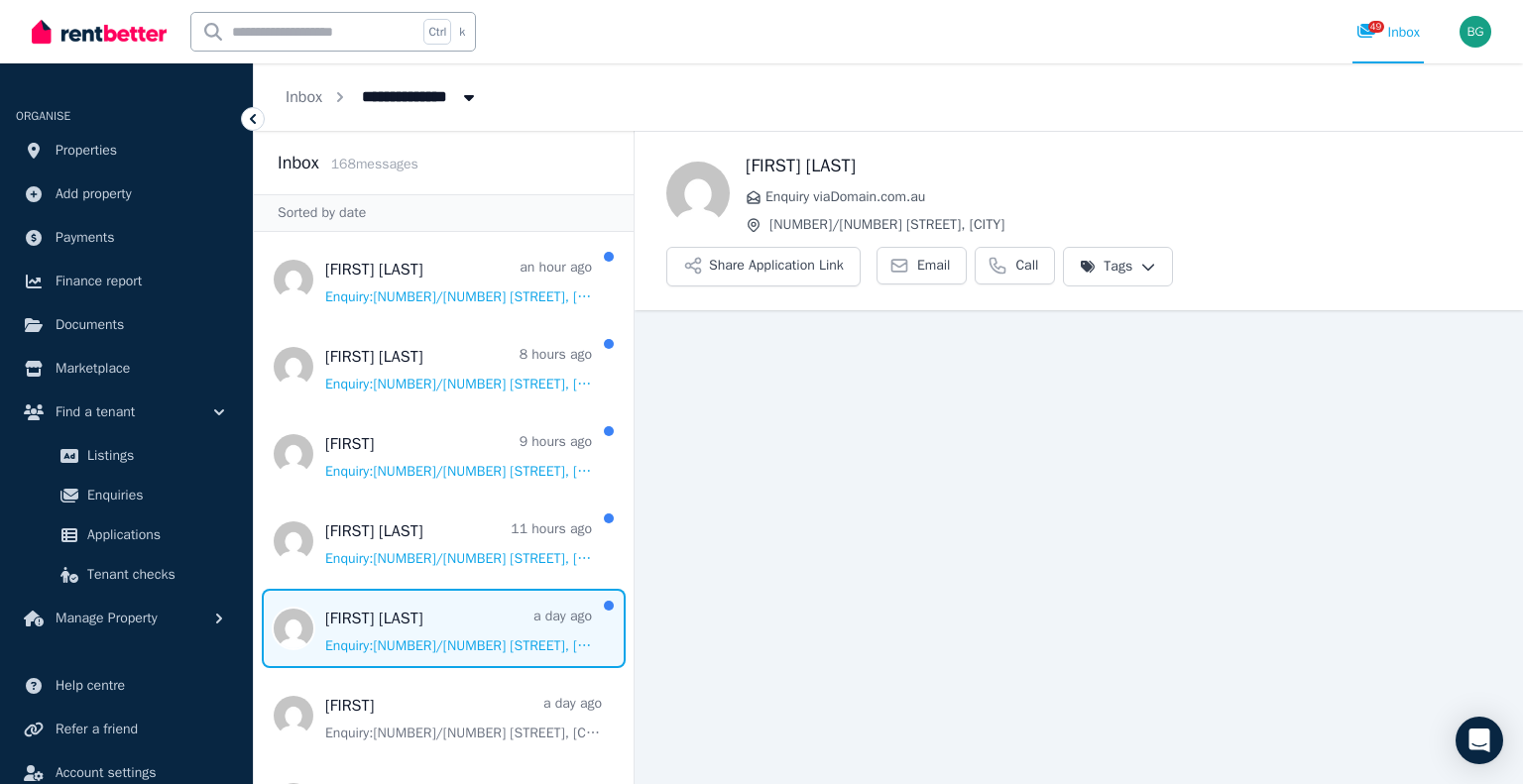 click at bounding box center [443, 628] 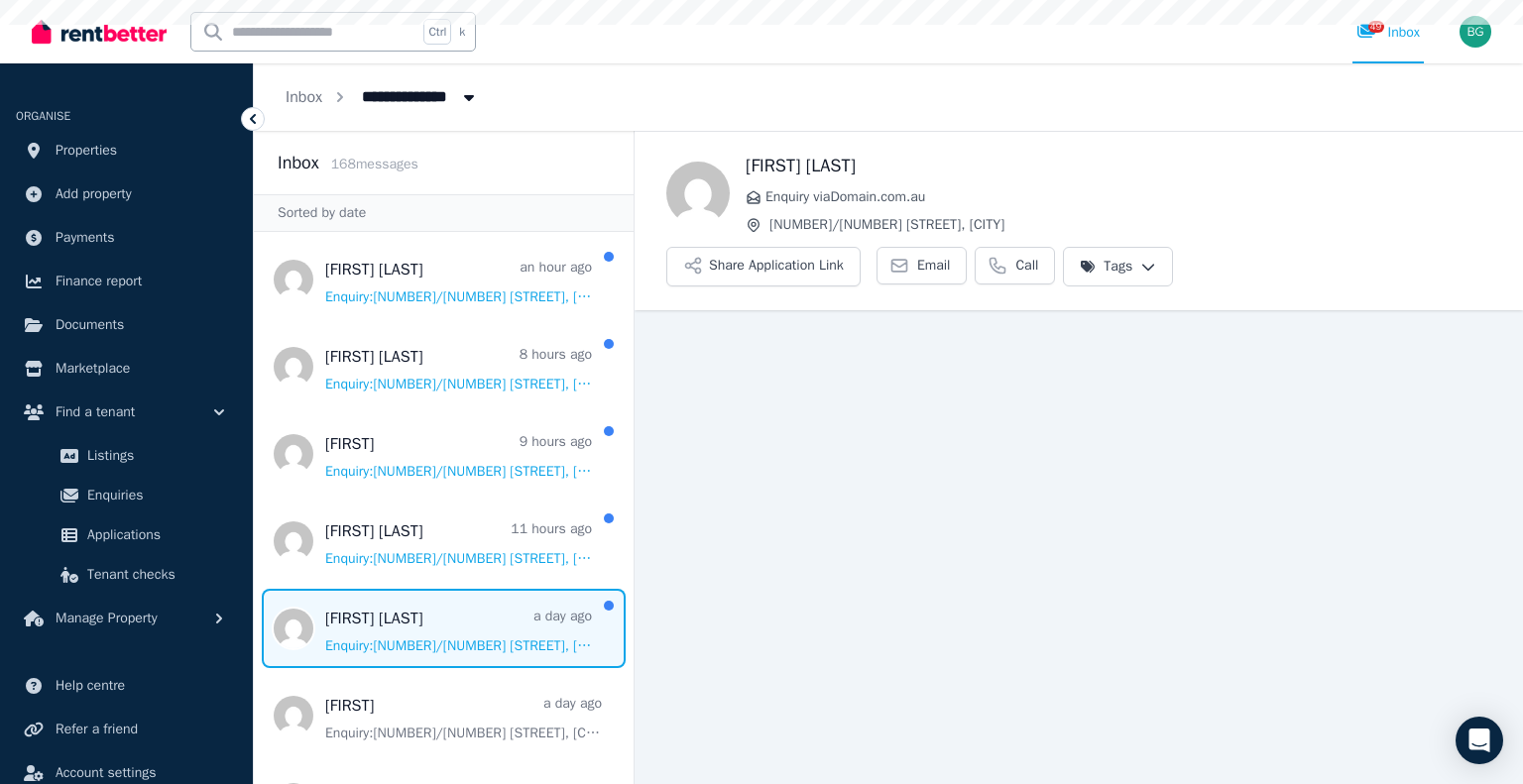 click at bounding box center (443, 628) 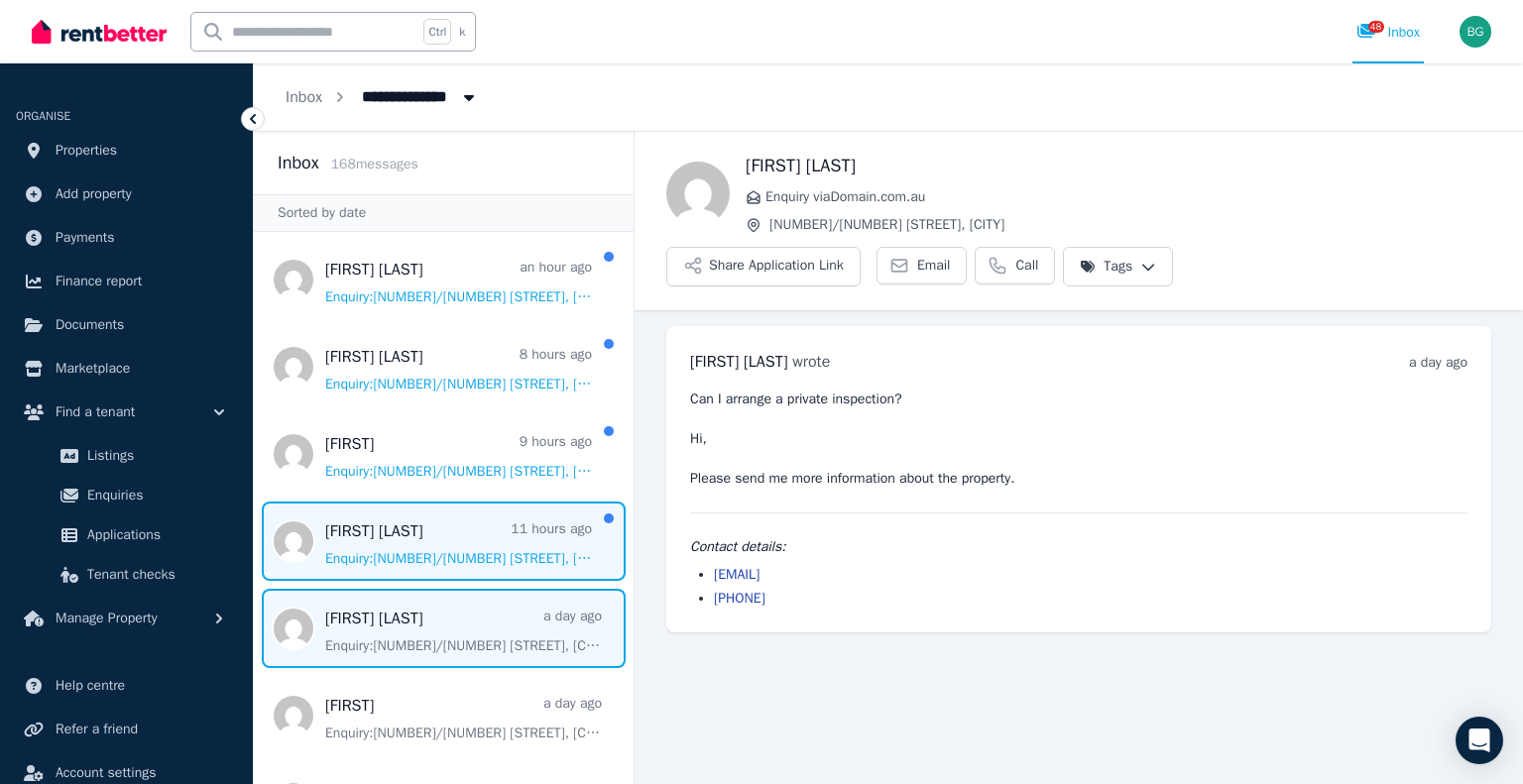 click at bounding box center [443, 541] 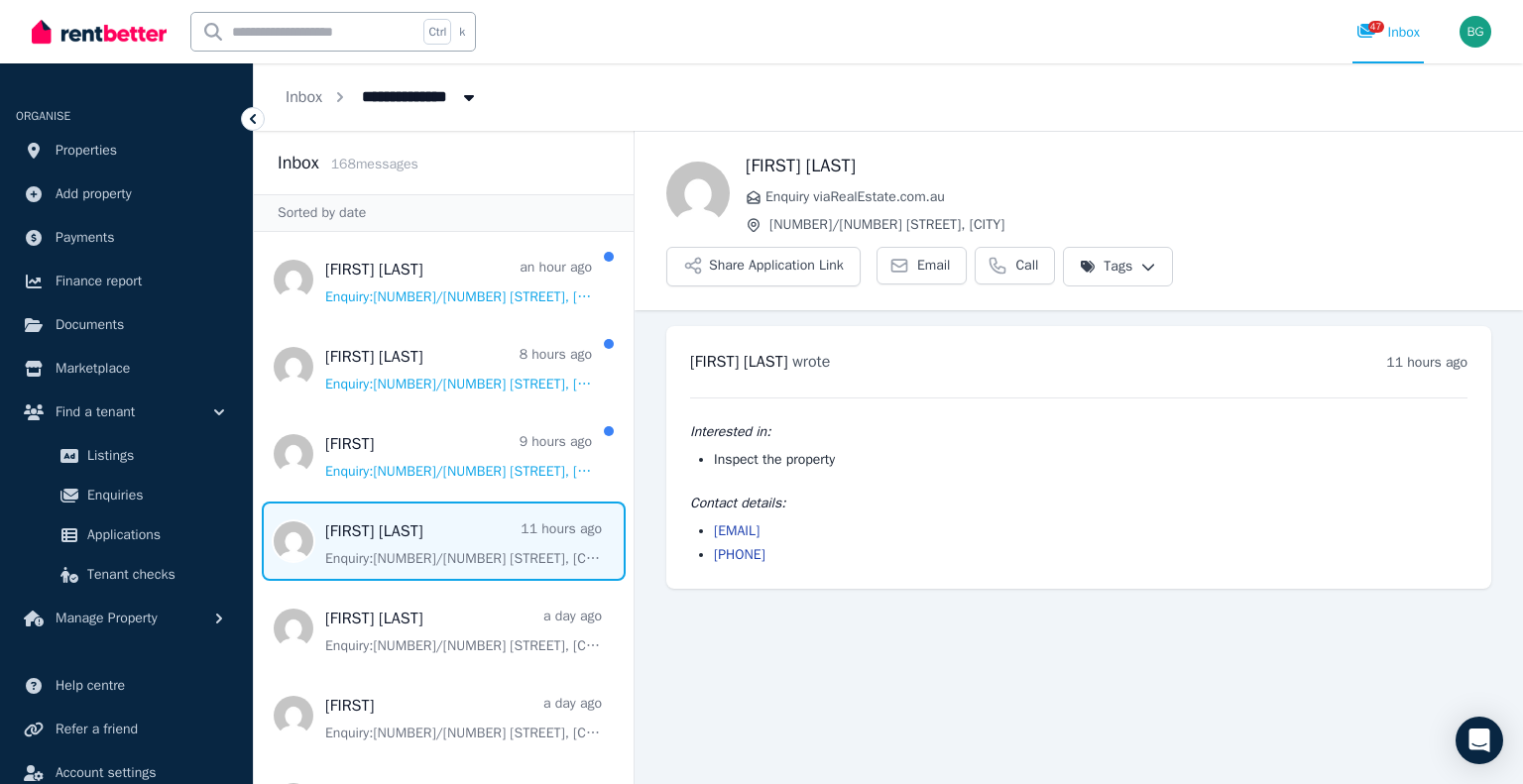 drag, startPoint x: 833, startPoint y: 504, endPoint x: 702, endPoint y: 513, distance: 131.3088 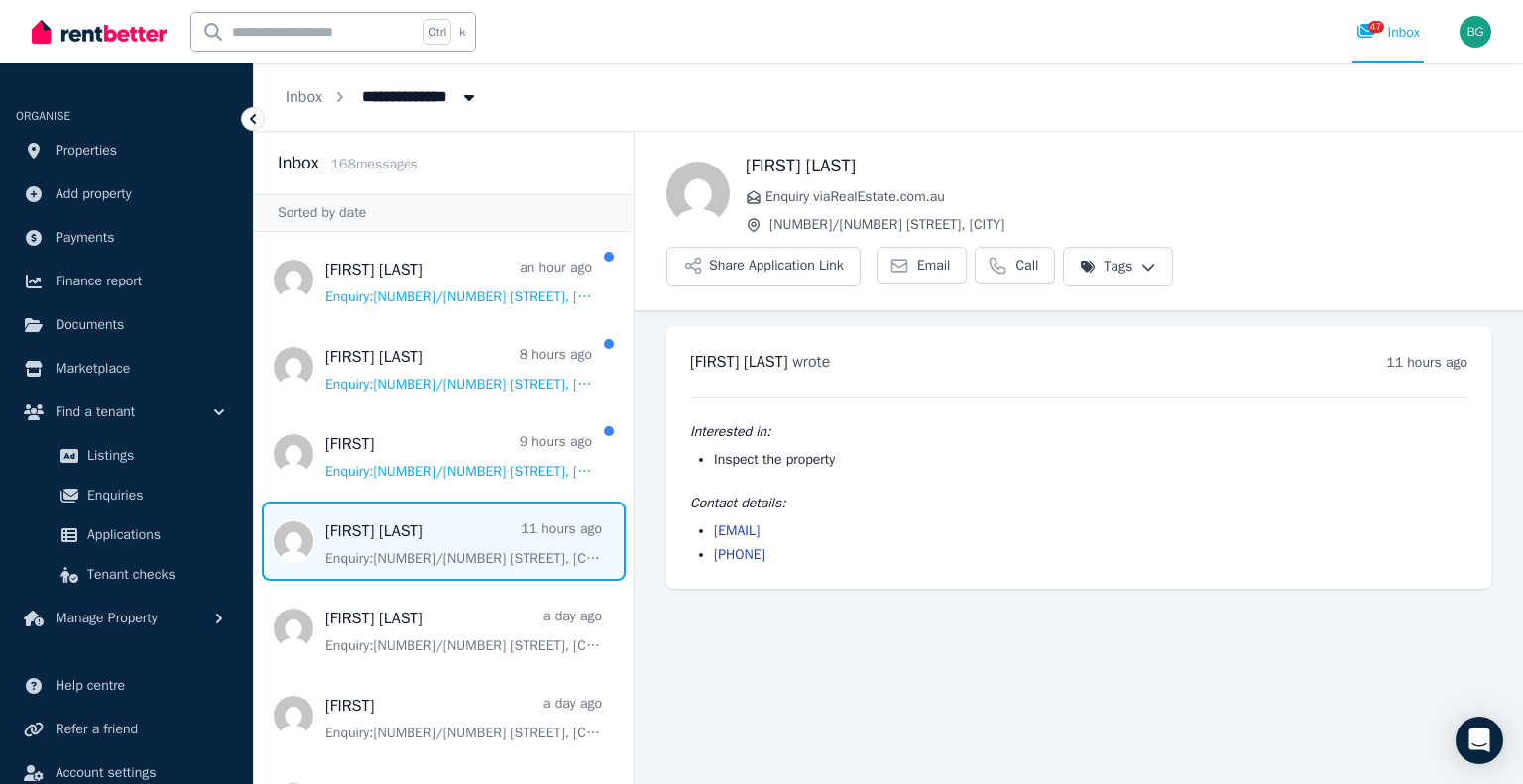 drag, startPoint x: 742, startPoint y: 160, endPoint x: 892, endPoint y: 172, distance: 150.4792 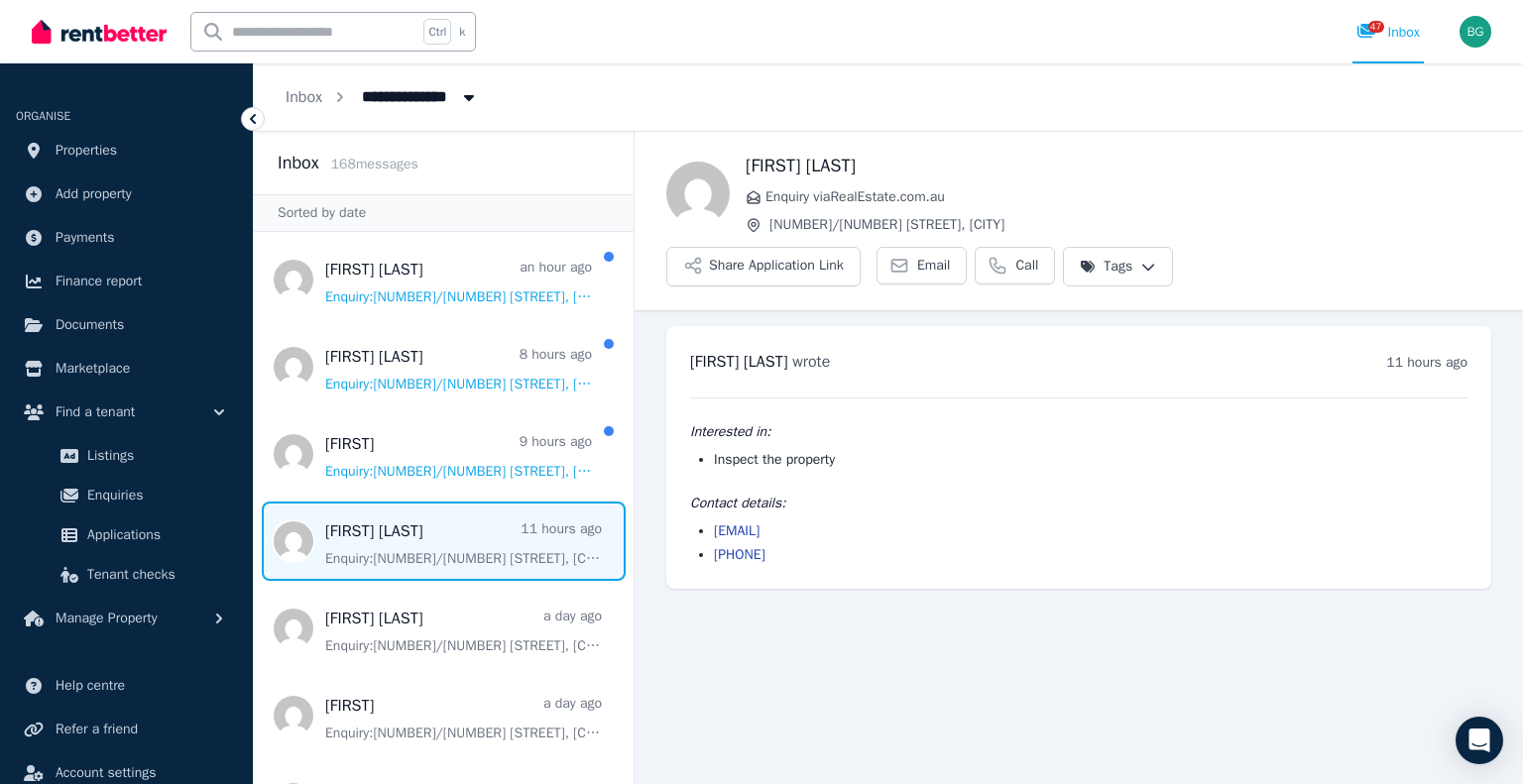 click on "[FIRST] [LAST] Enquiry via RealEstate.com.au [NUMBER]/[NUMBER] [STREET], [CITY] Share Application Link Email Call Tags" at bounding box center [1079, 219] 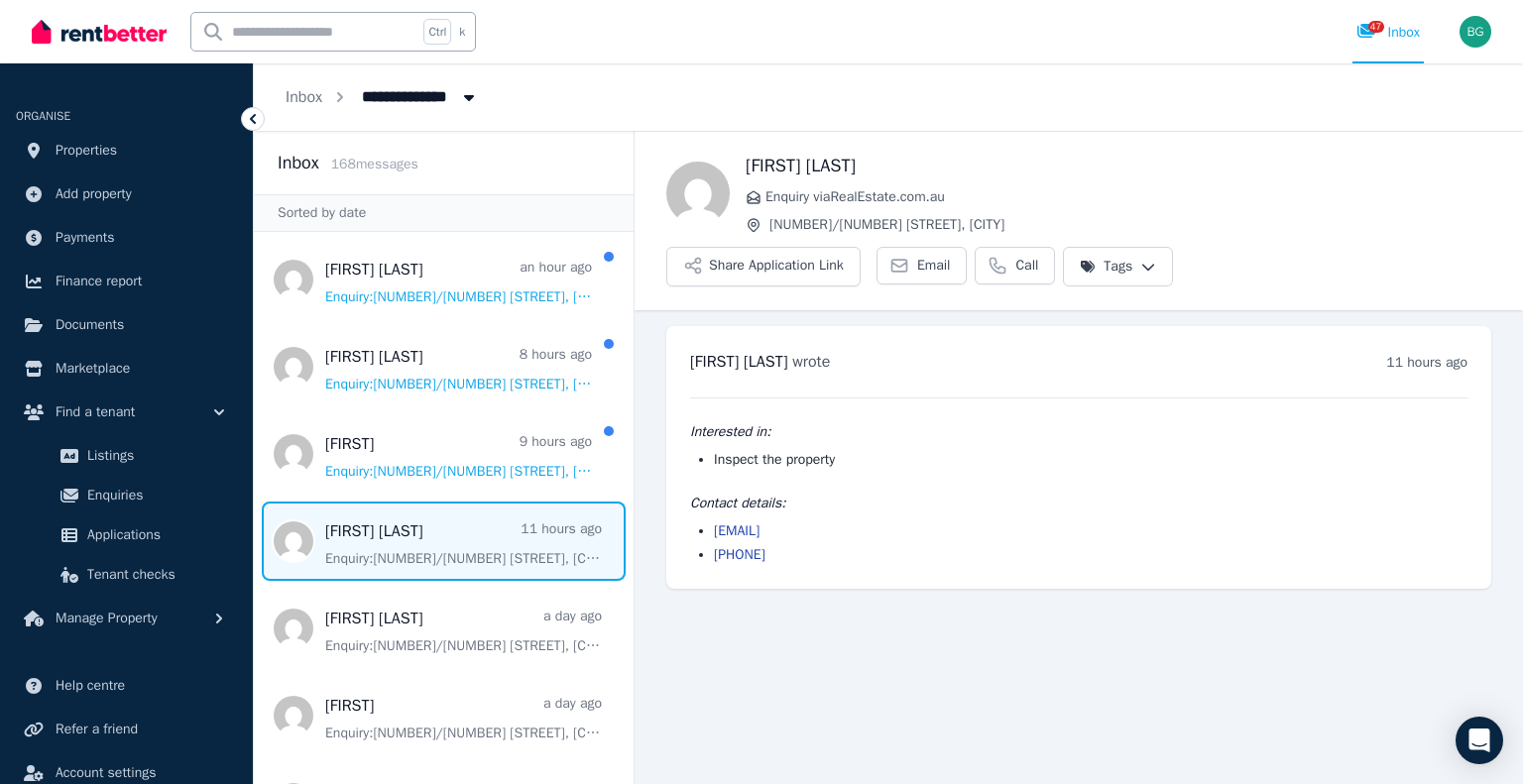 drag, startPoint x: 944, startPoint y: 471, endPoint x: 715, endPoint y: 473, distance: 229.00873 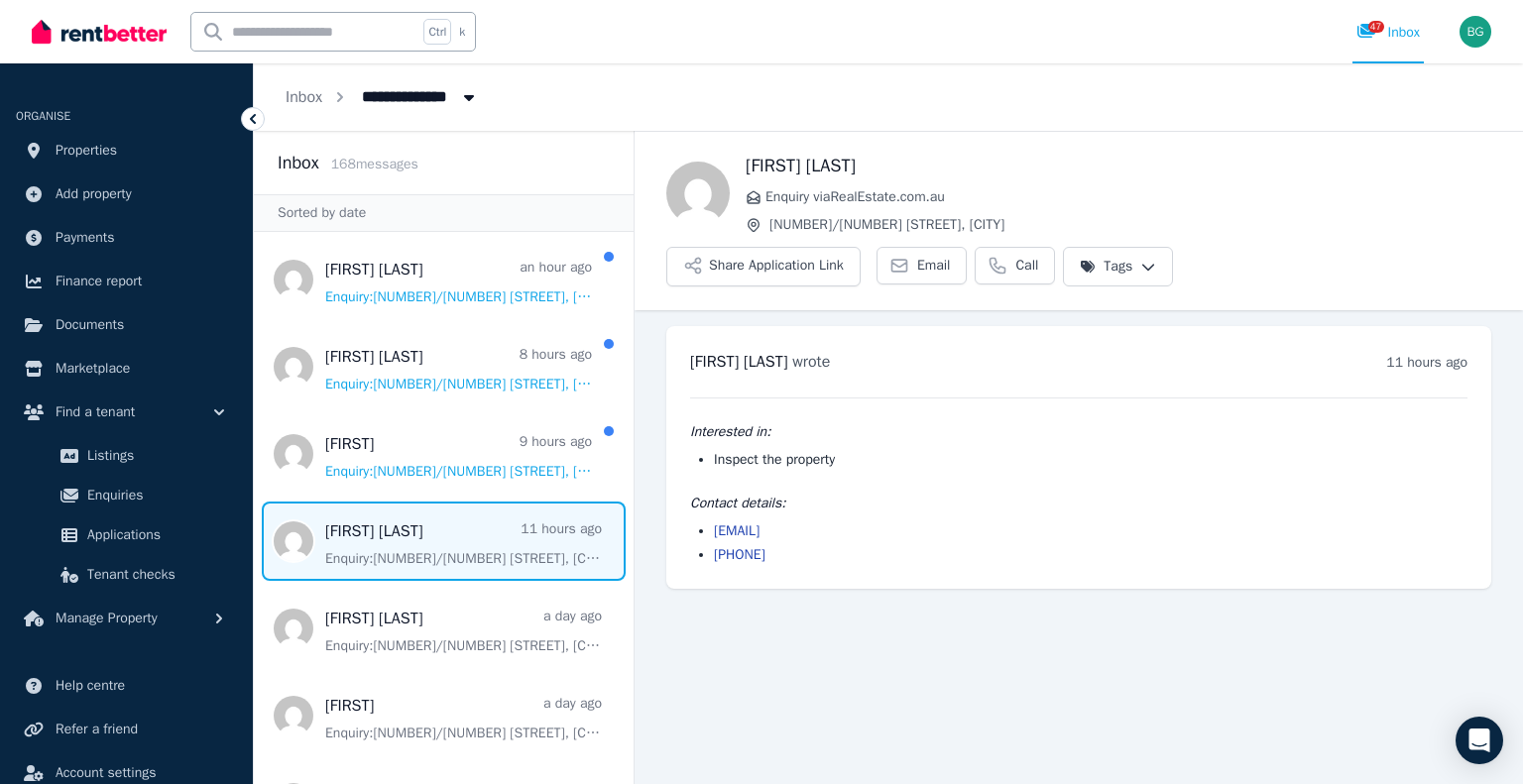 click on "[EMAIL]" at bounding box center (1091, 531) 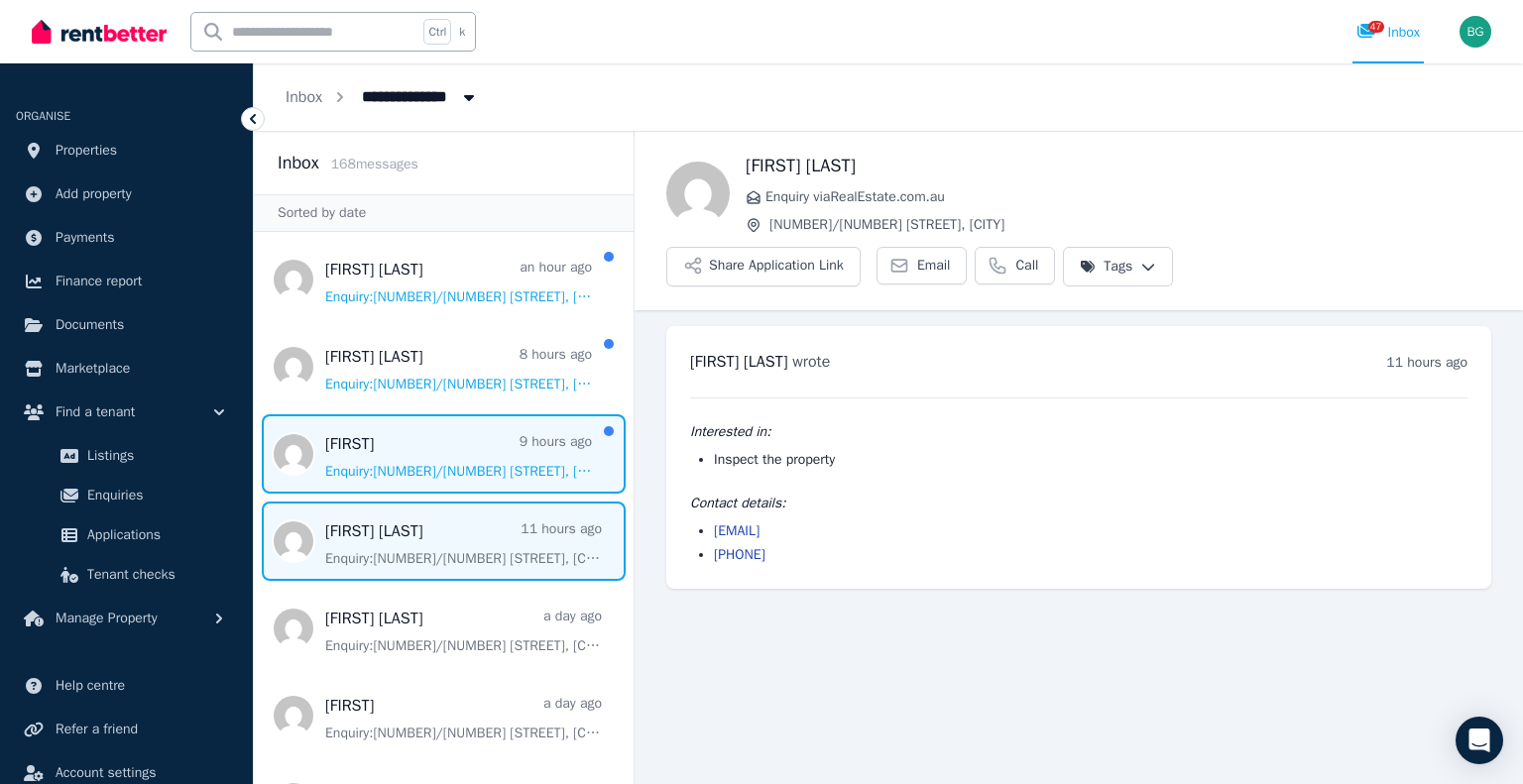 click at bounding box center (443, 454) 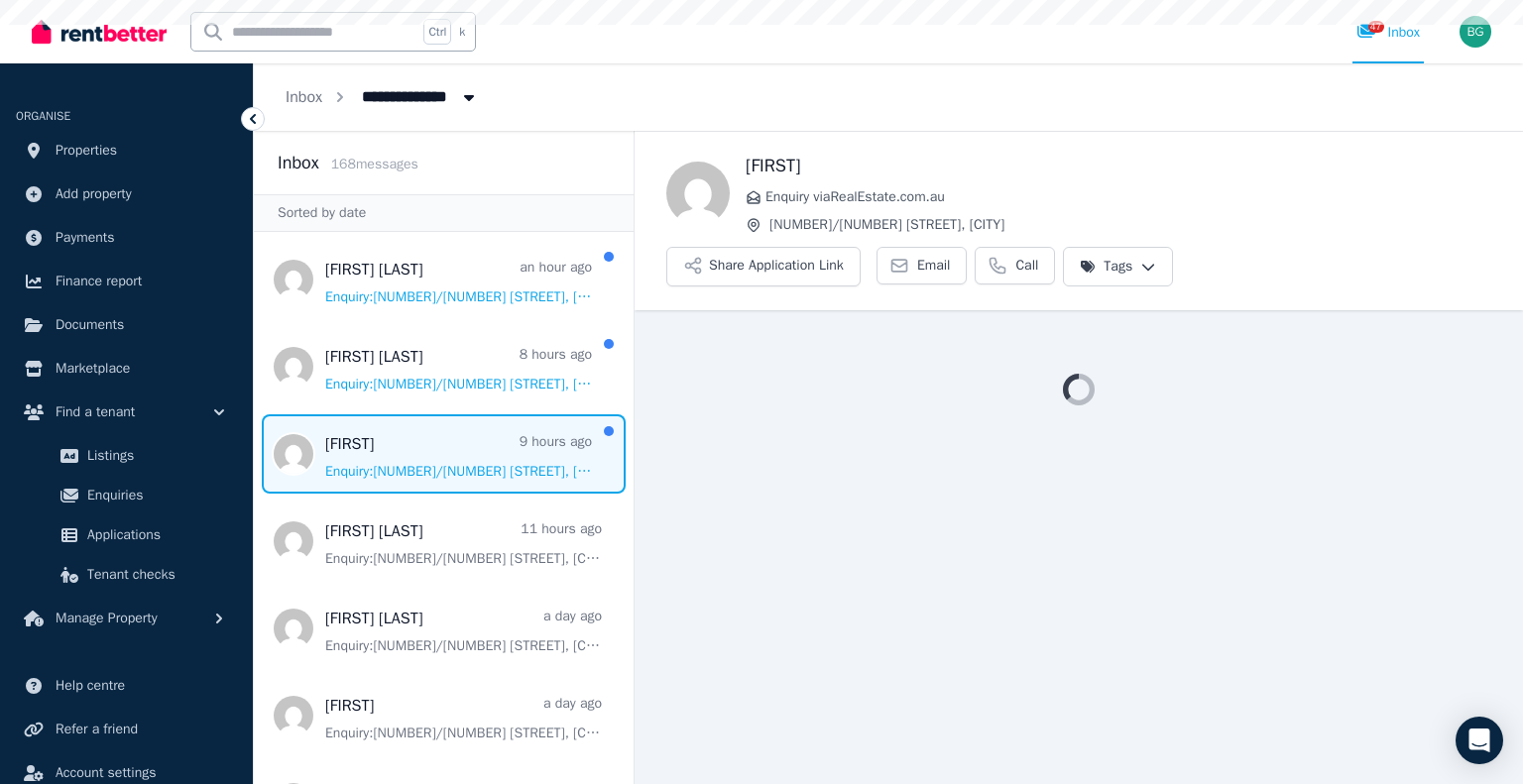 click at bounding box center (443, 454) 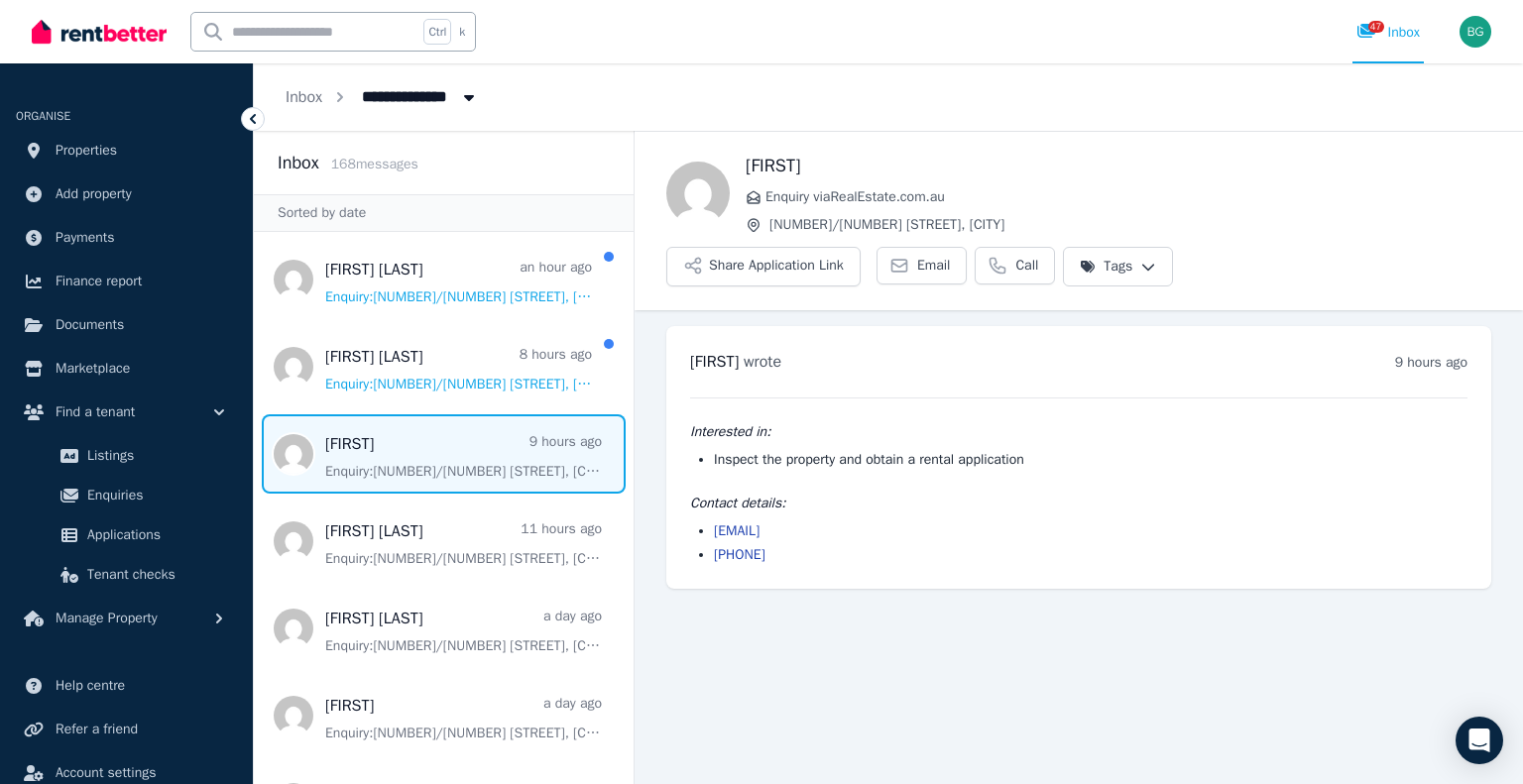 click at bounding box center [443, 454] 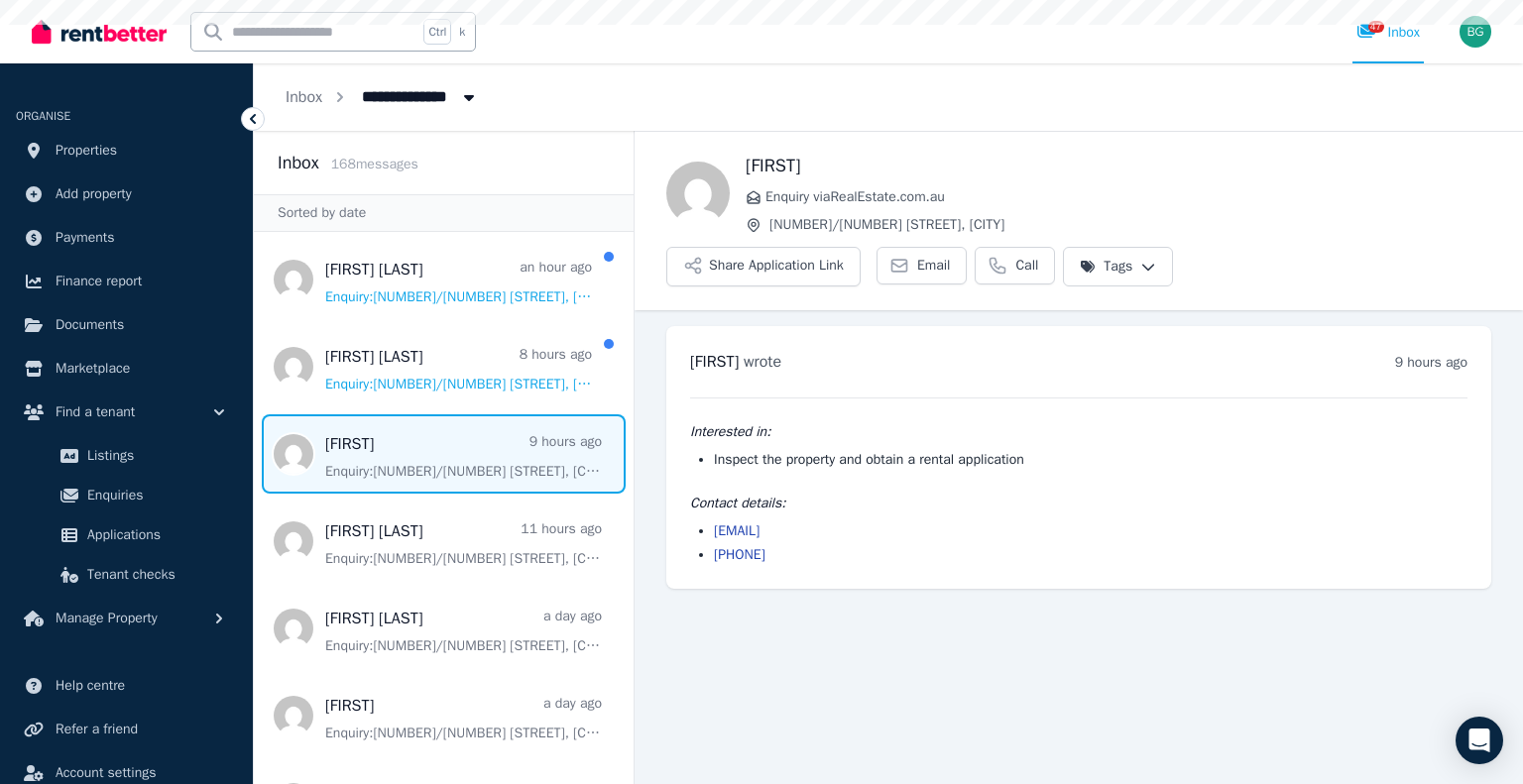 click at bounding box center (443, 454) 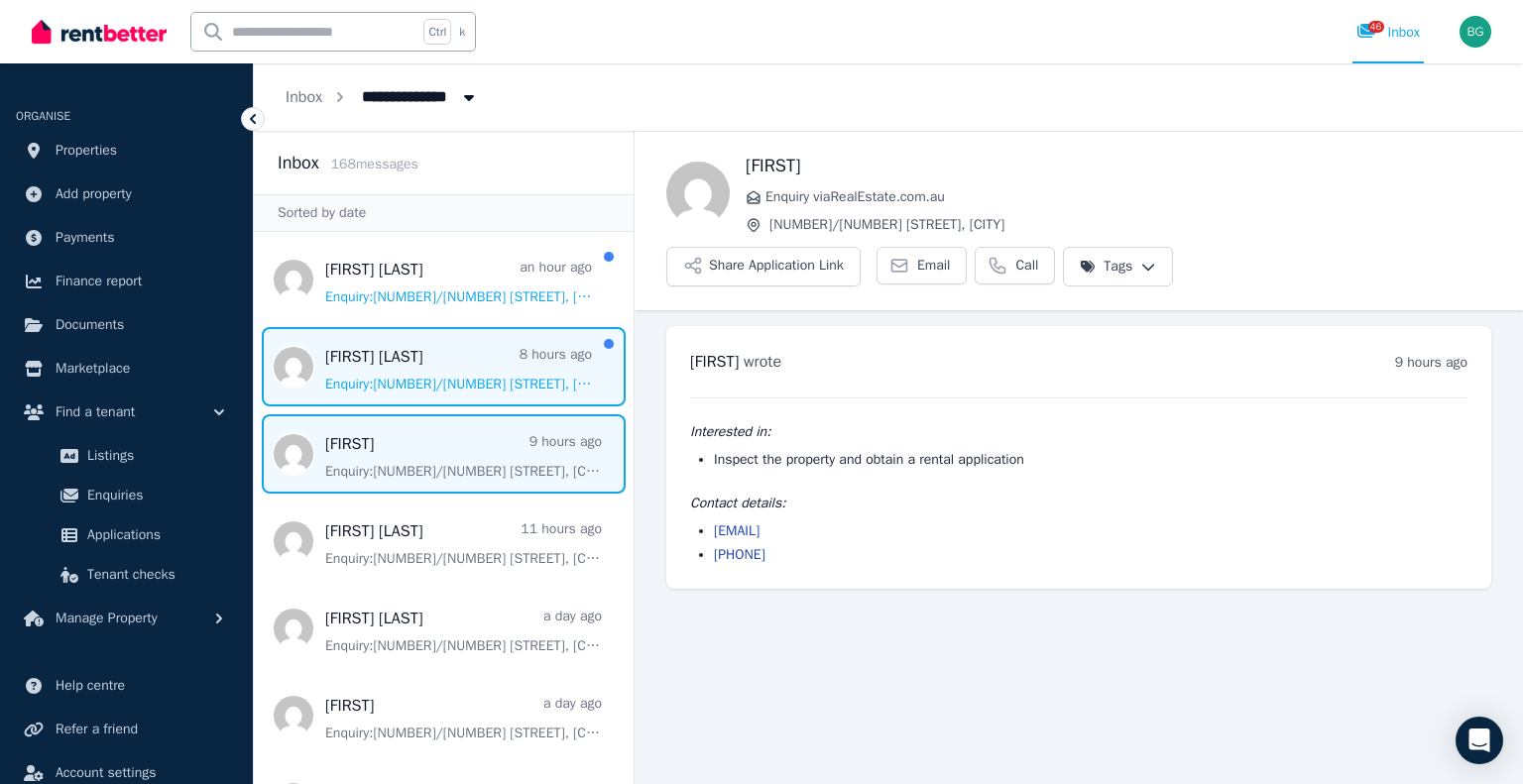 click at bounding box center (443, 367) 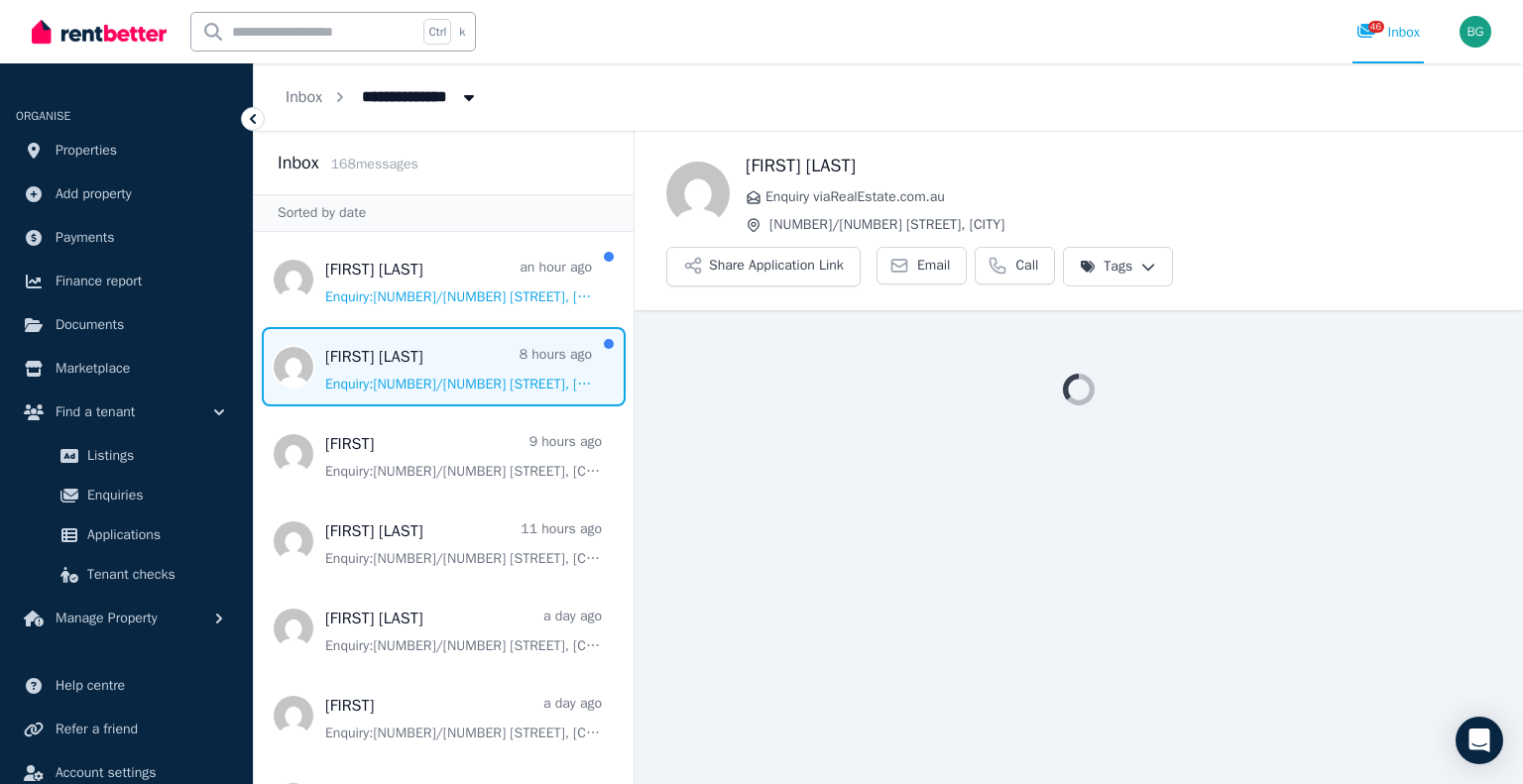 click at bounding box center [443, 367] 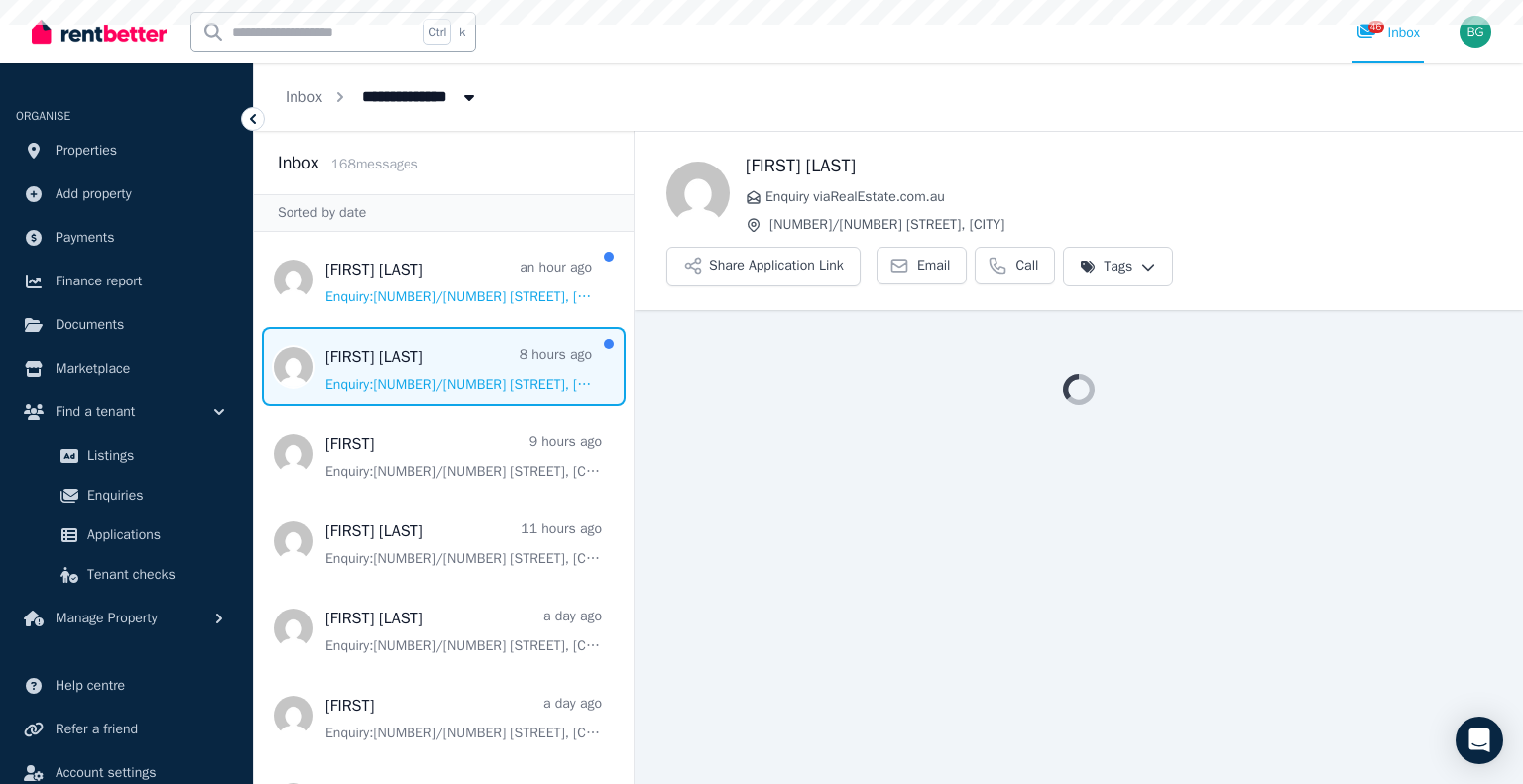 click at bounding box center (443, 367) 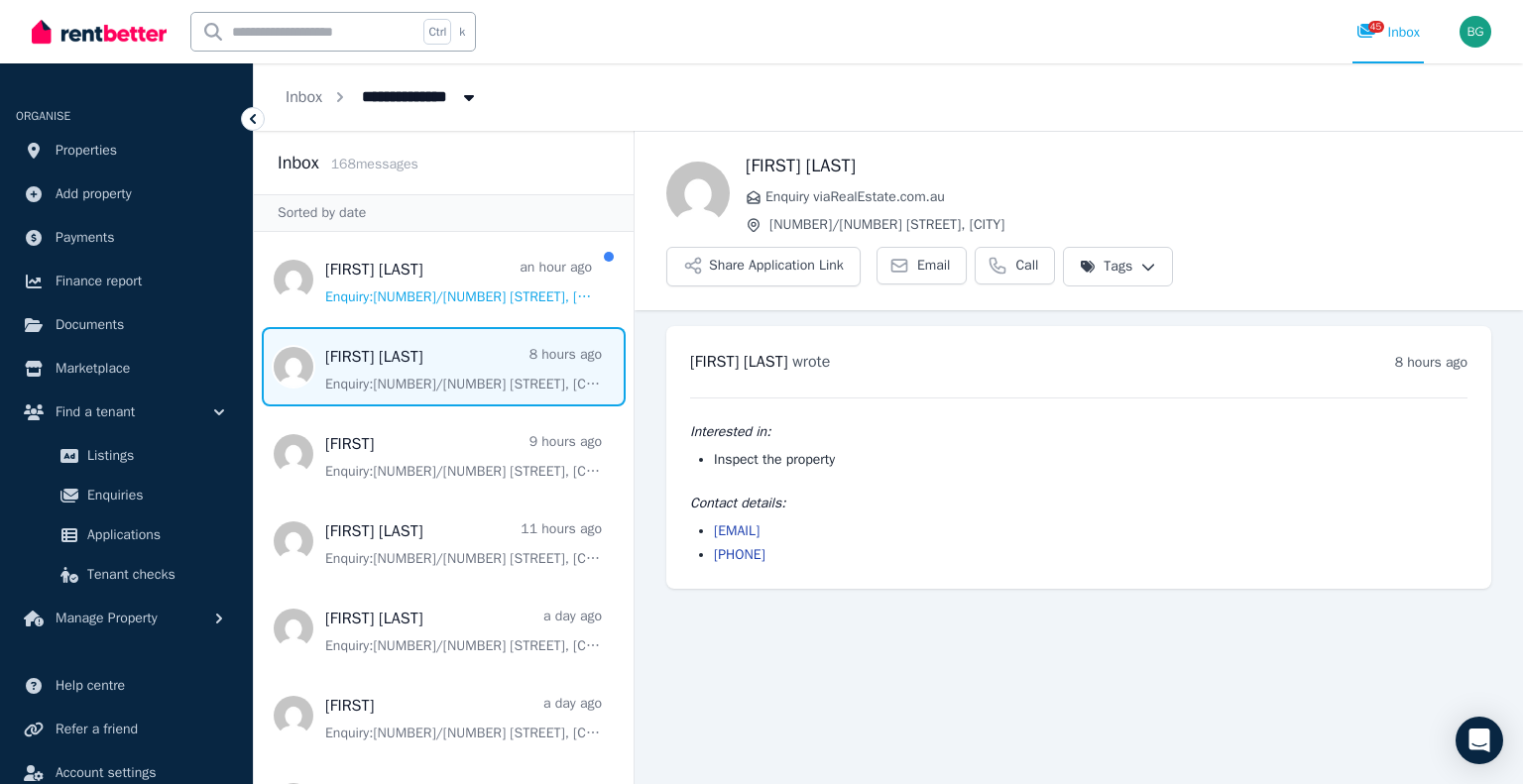 drag, startPoint x: 832, startPoint y: 503, endPoint x: 712, endPoint y: 501, distance: 120.016666 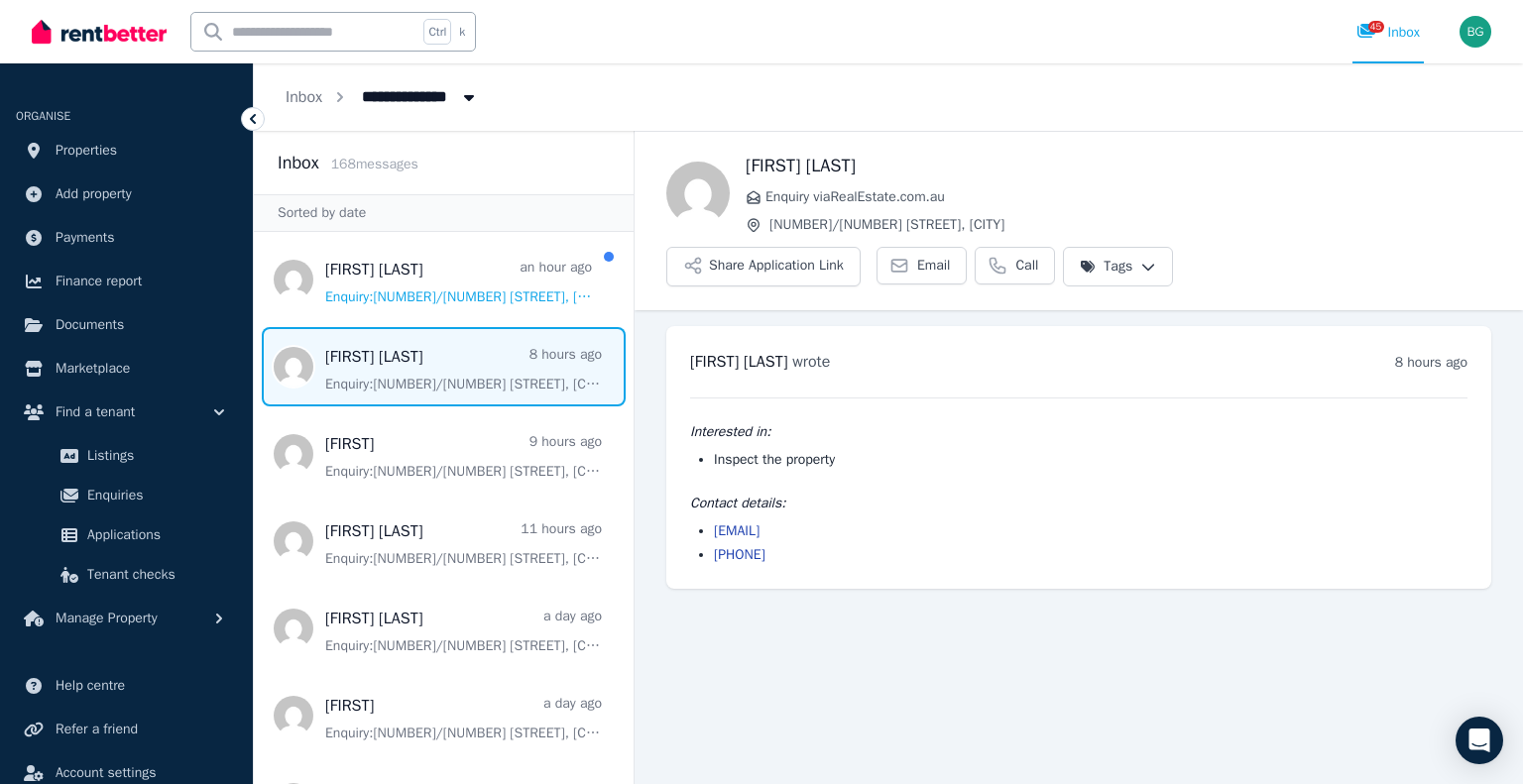 click on "[EMAIL] [PHONE]" at bounding box center [1079, 543] 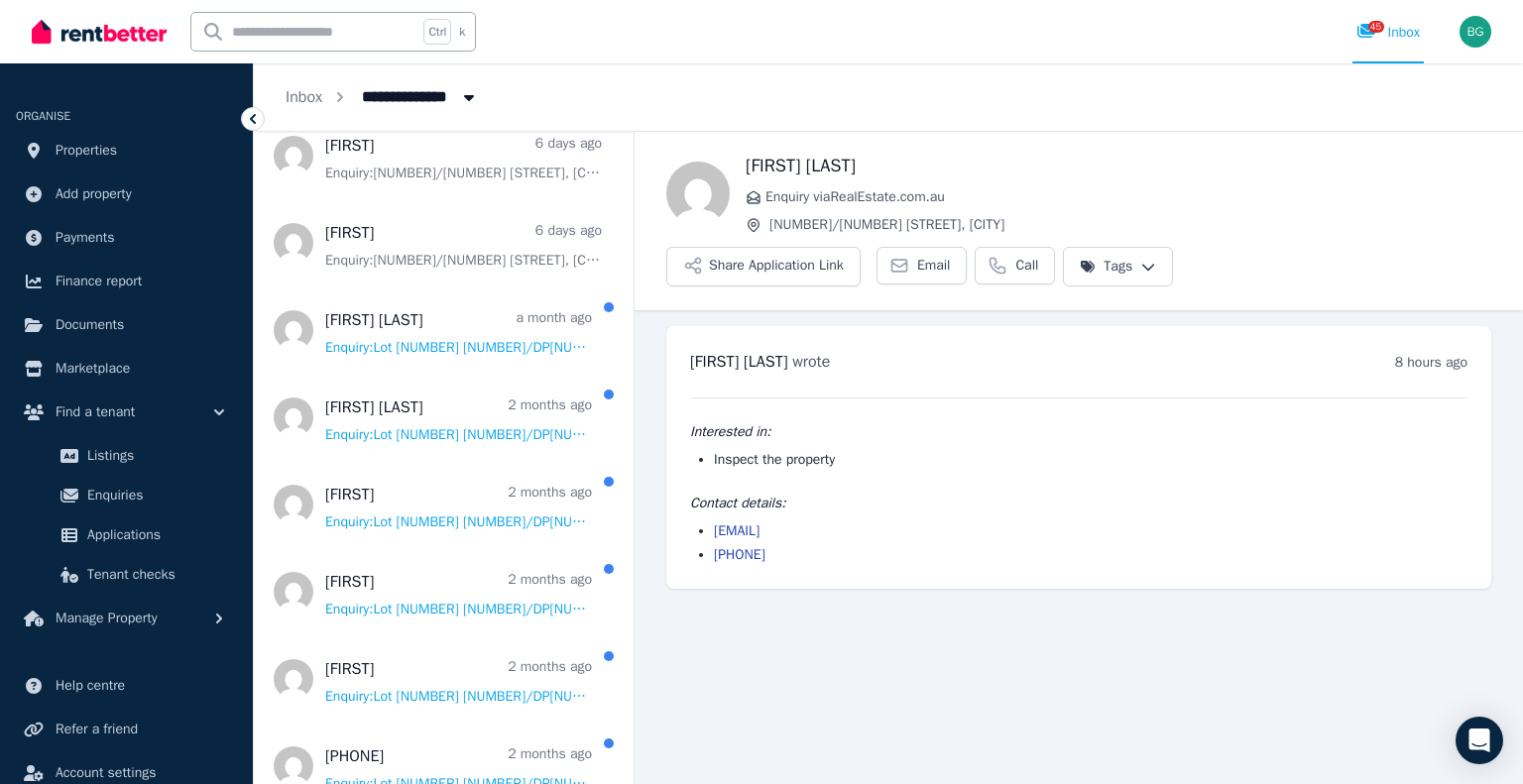 scroll, scrollTop: 0, scrollLeft: 0, axis: both 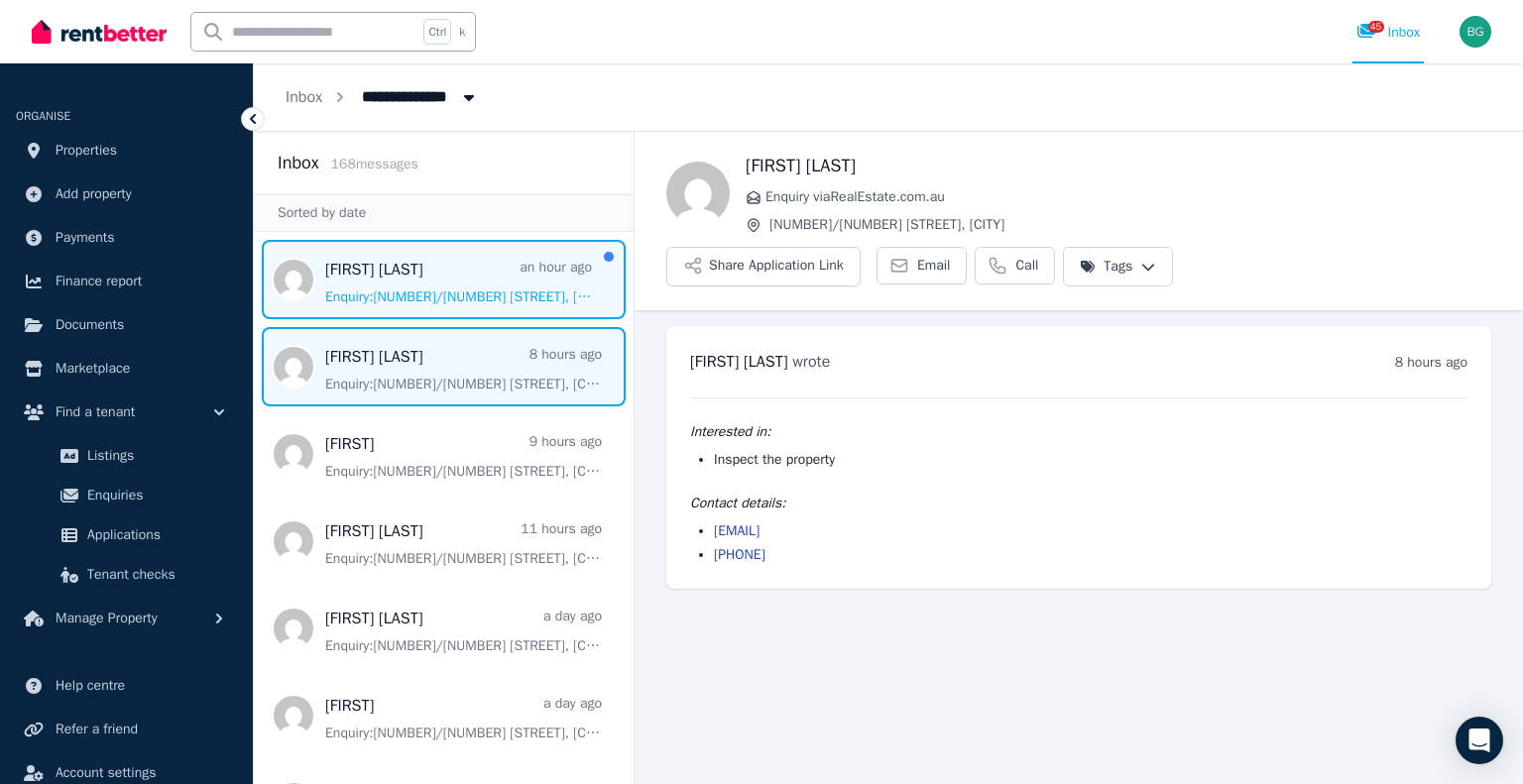 click at bounding box center (443, 280) 